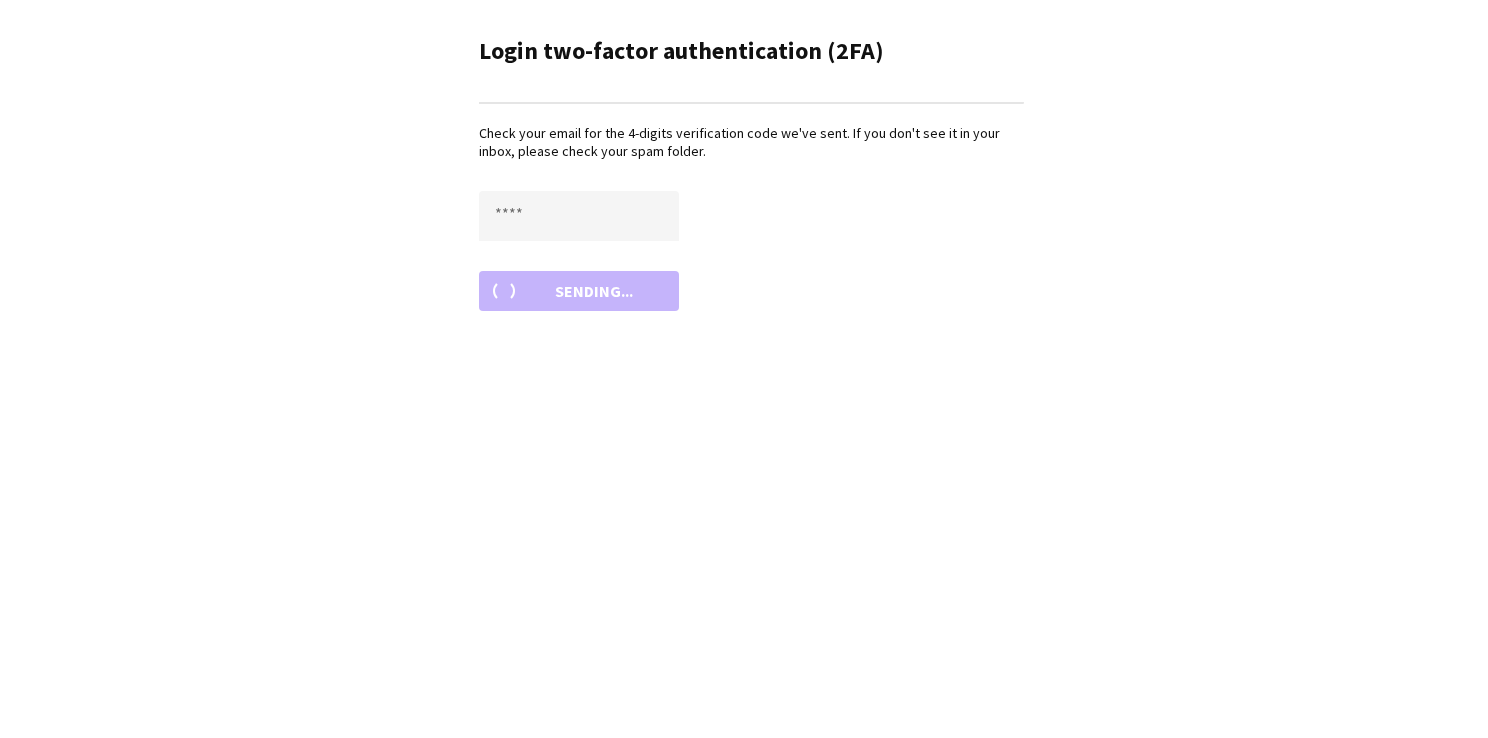 scroll, scrollTop: 0, scrollLeft: 0, axis: both 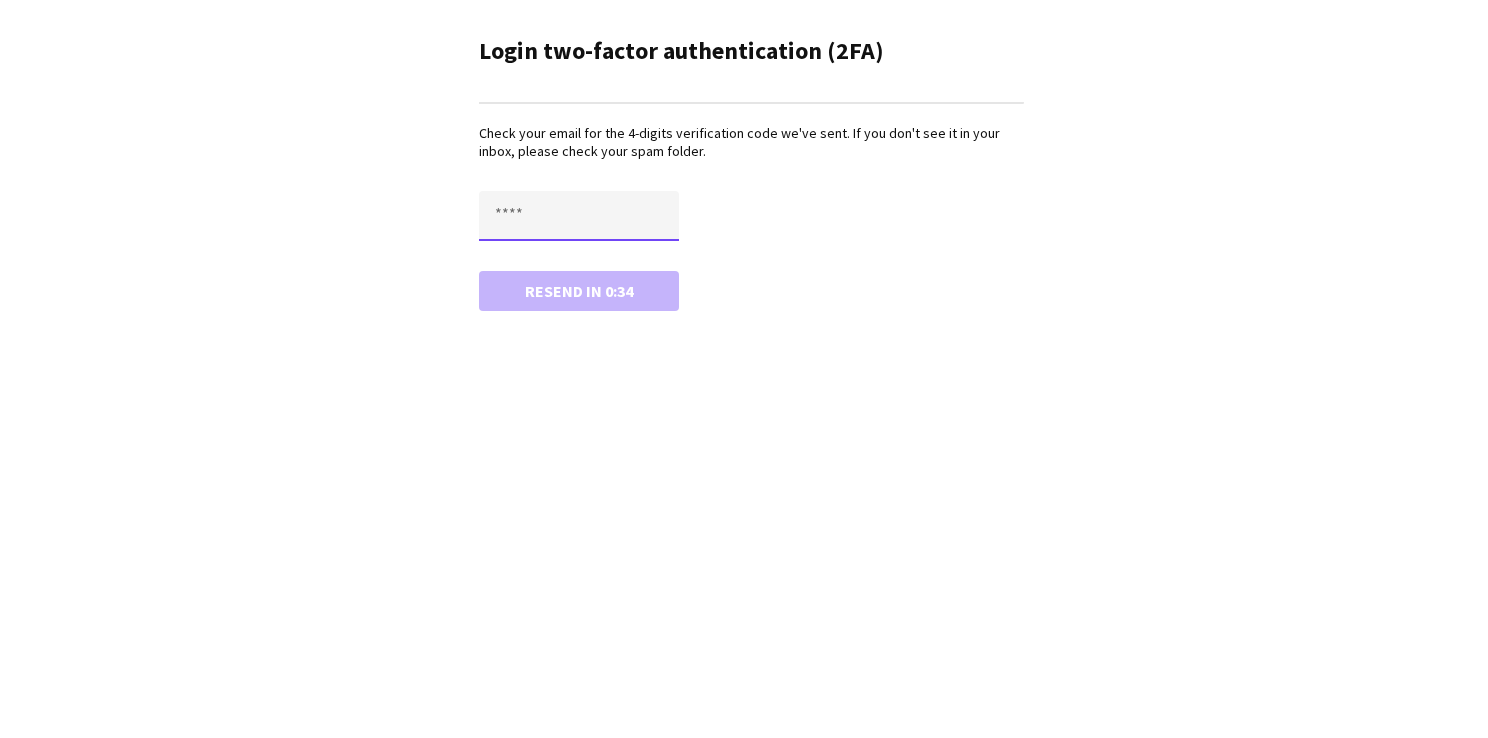 click at bounding box center (579, 216) 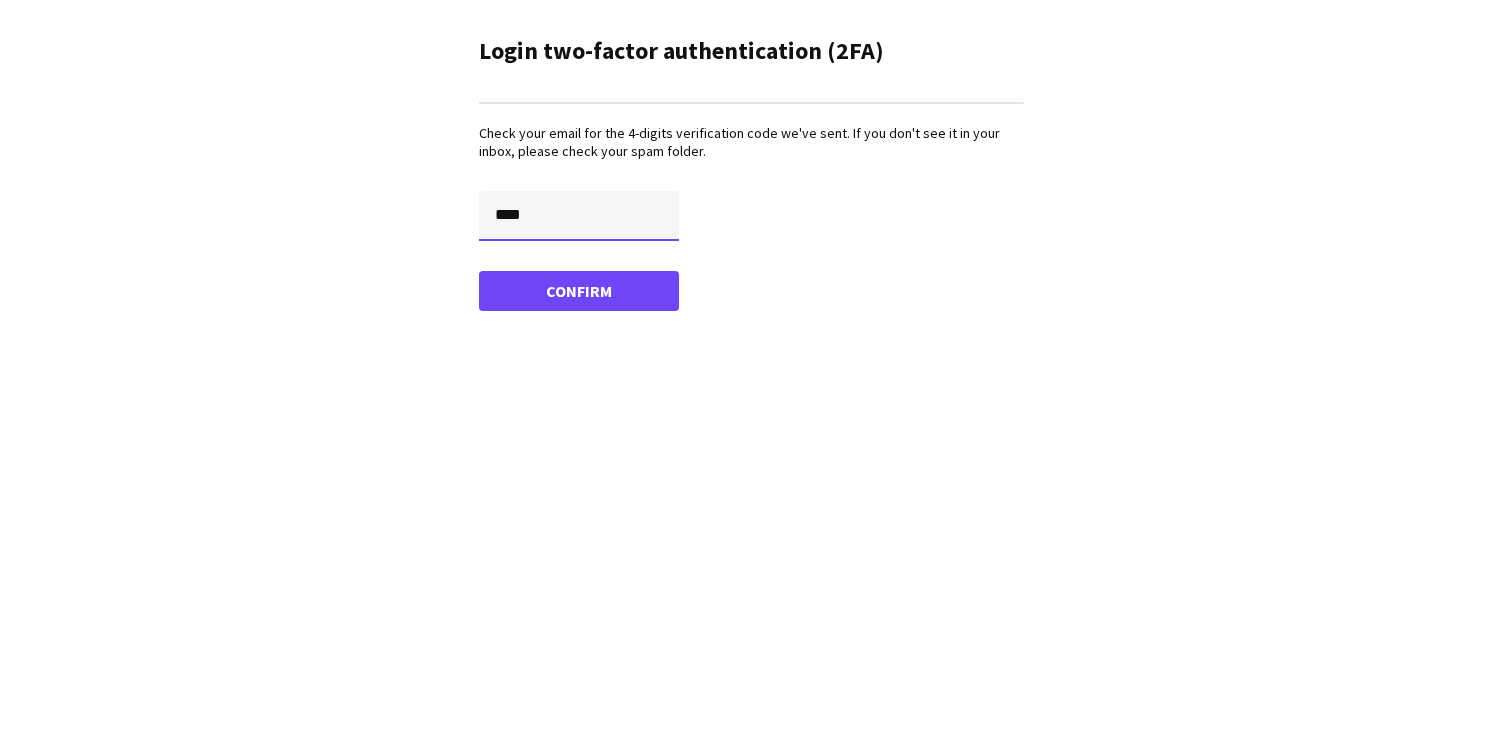 type on "****" 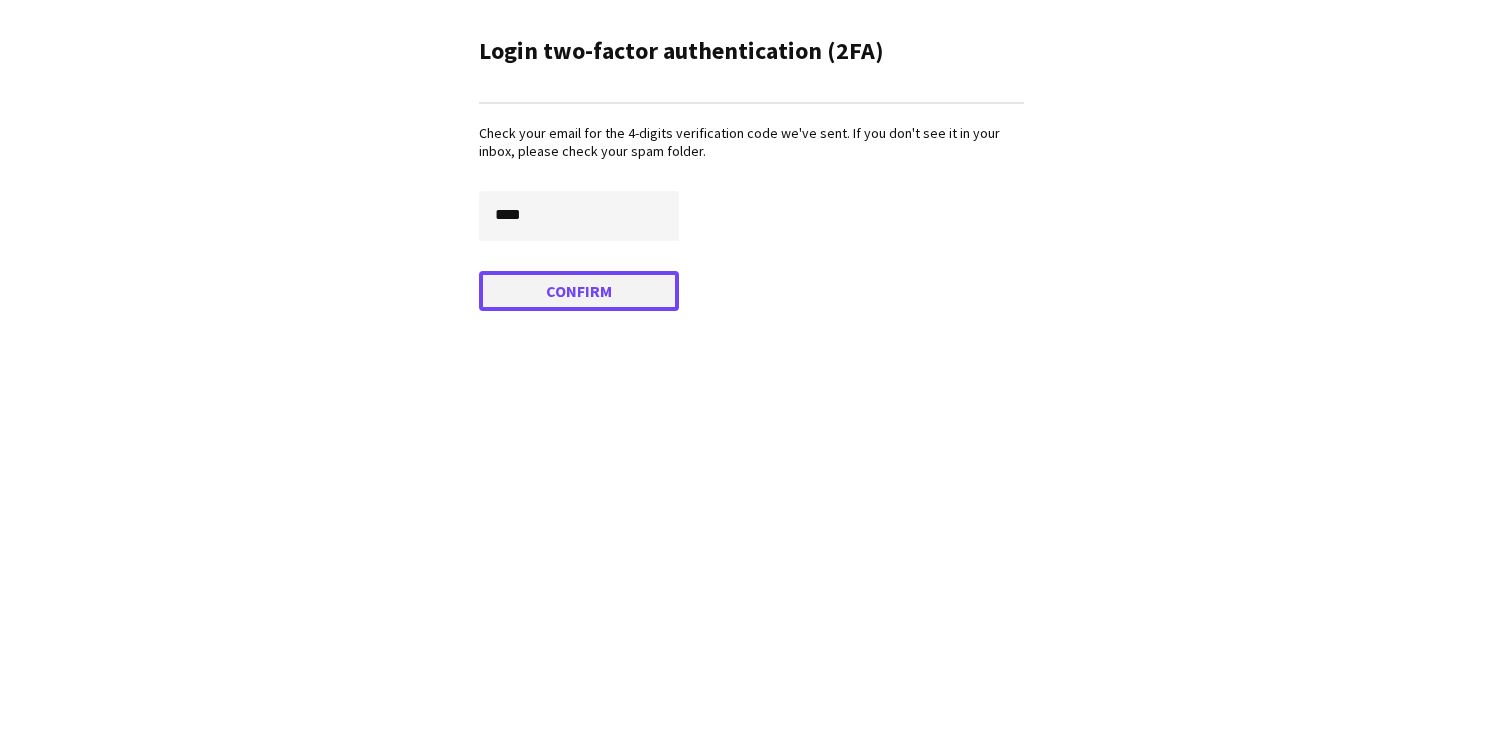 click on "Confirm" 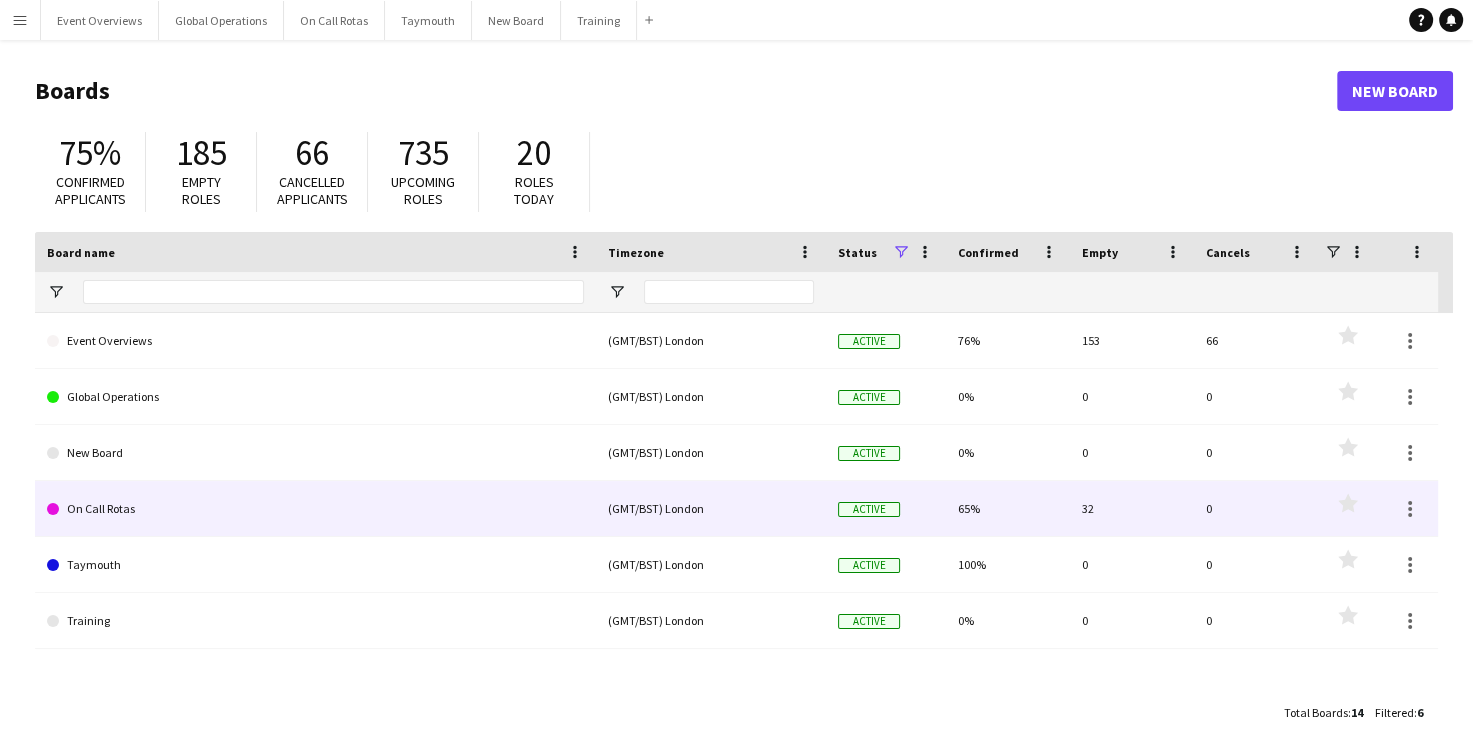 click on "On Call Rotas" 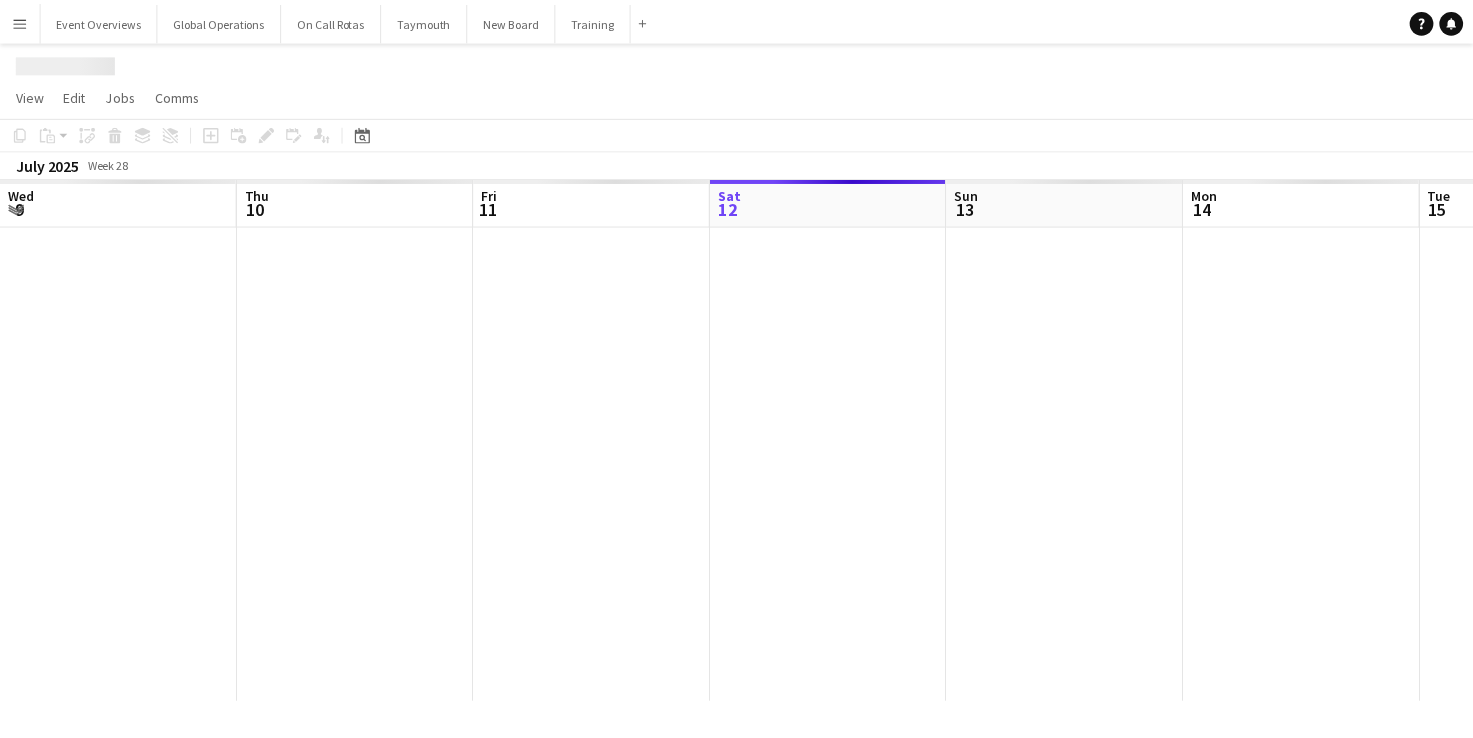 scroll, scrollTop: 0, scrollLeft: 478, axis: horizontal 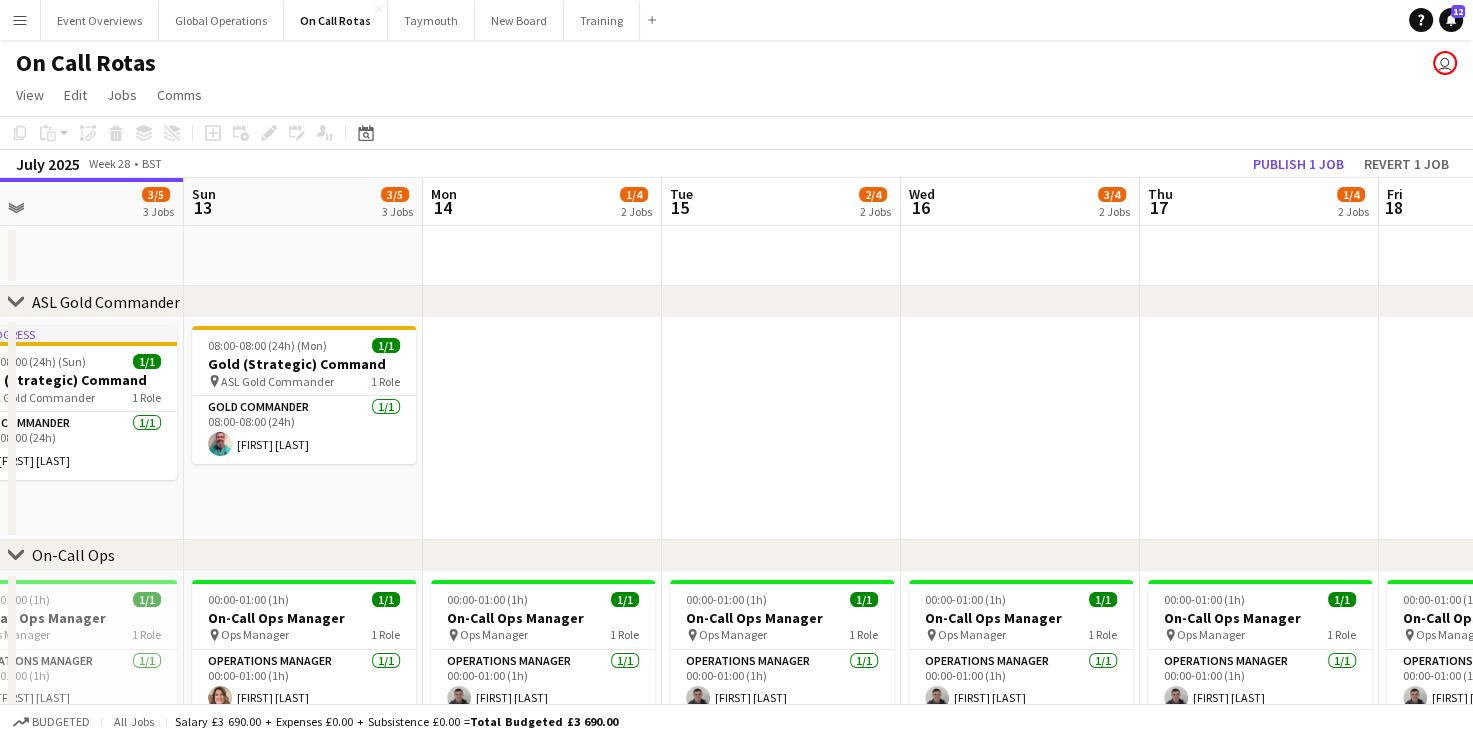 drag, startPoint x: 1335, startPoint y: 396, endPoint x: 1041, endPoint y: 444, distance: 297.8926 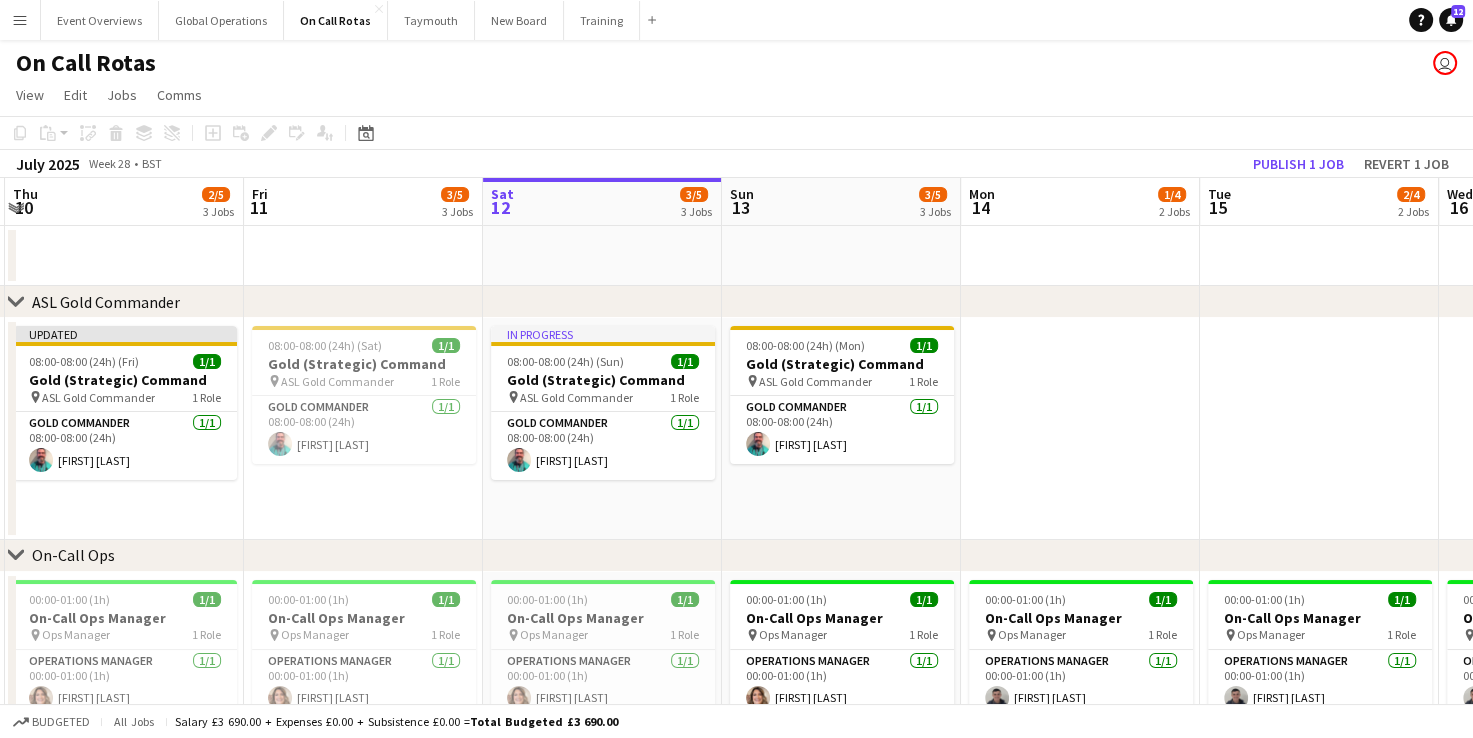 scroll, scrollTop: 0, scrollLeft: 632, axis: horizontal 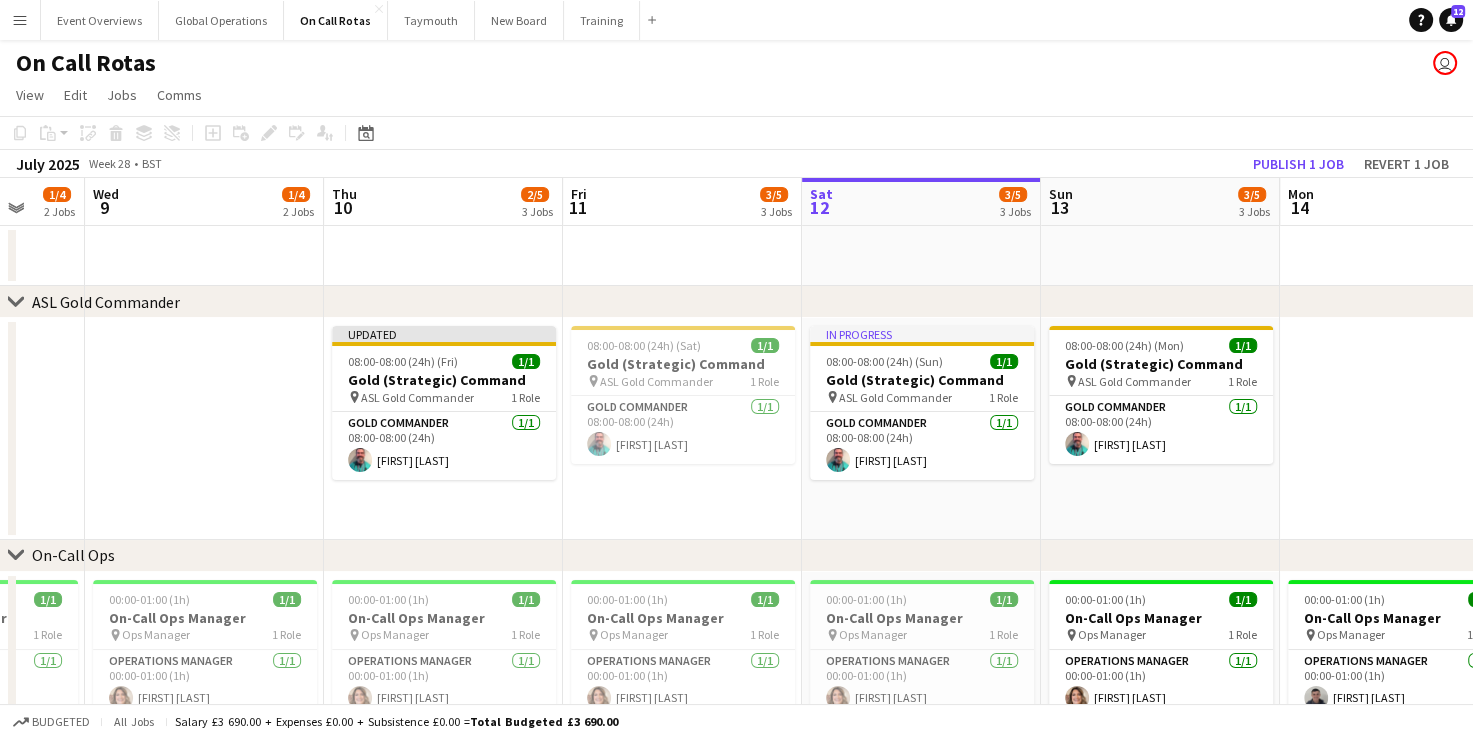 drag, startPoint x: 538, startPoint y: 434, endPoint x: 1396, endPoint y: 324, distance: 865.0225 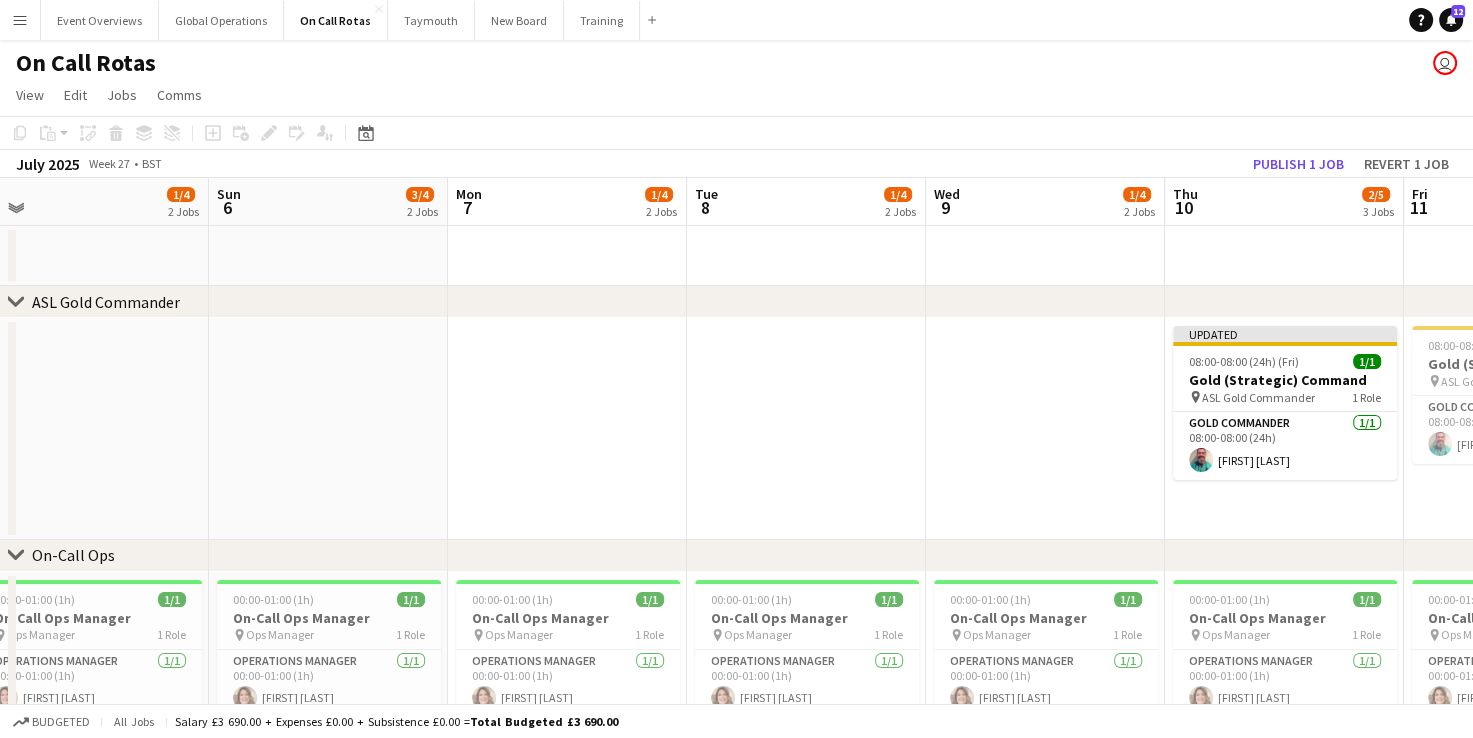 drag, startPoint x: 212, startPoint y: 479, endPoint x: 1069, endPoint y: 404, distance: 860.2755 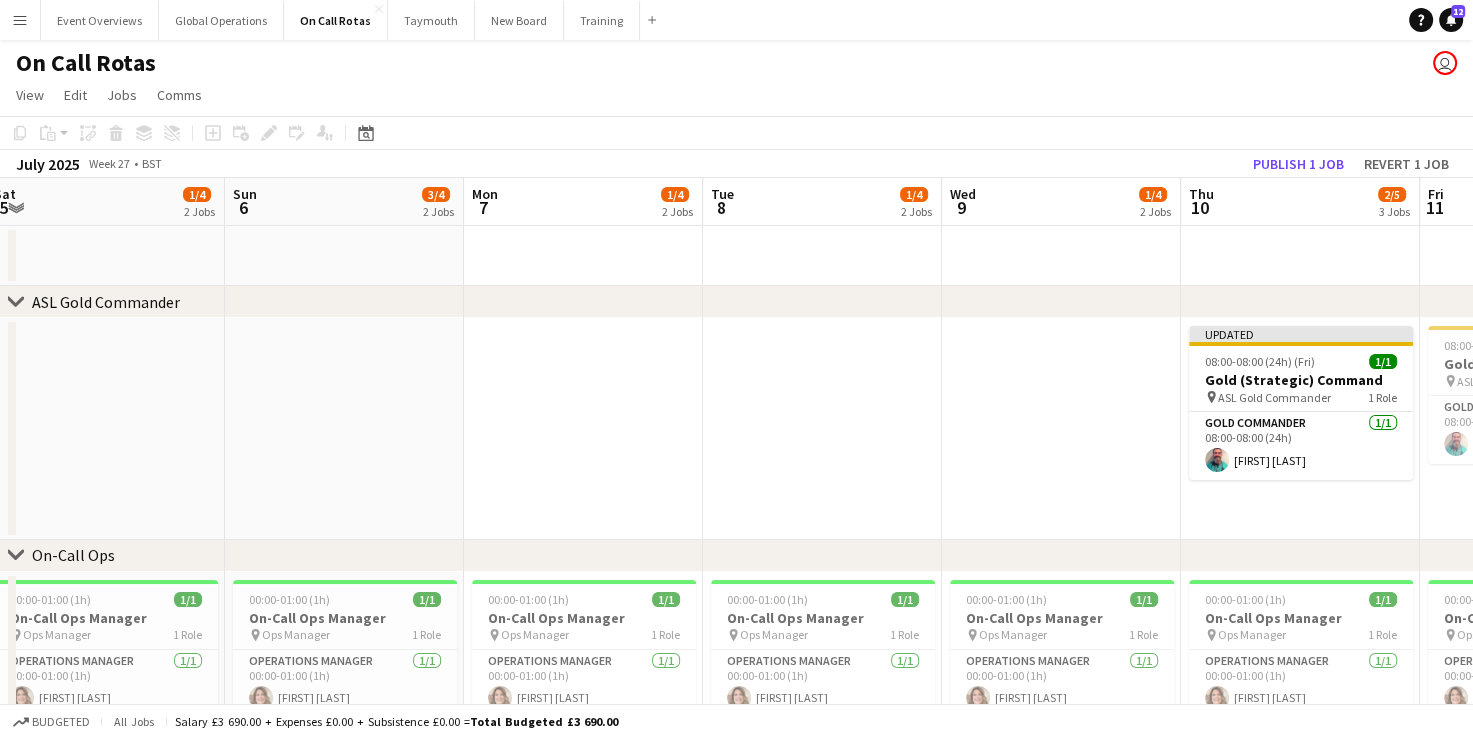 click at bounding box center (1061, 429) 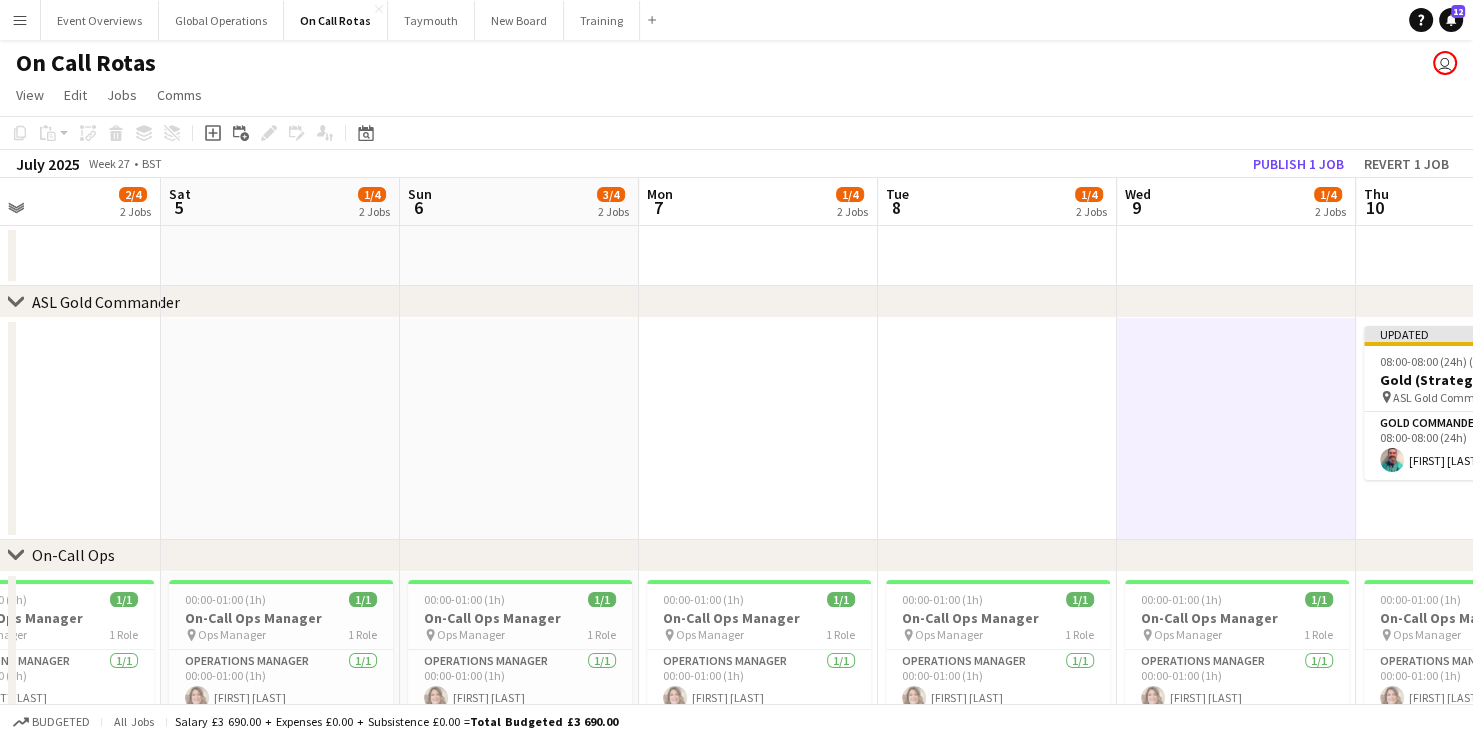 drag, startPoint x: 877, startPoint y: 434, endPoint x: 1049, endPoint y: 423, distance: 172.35138 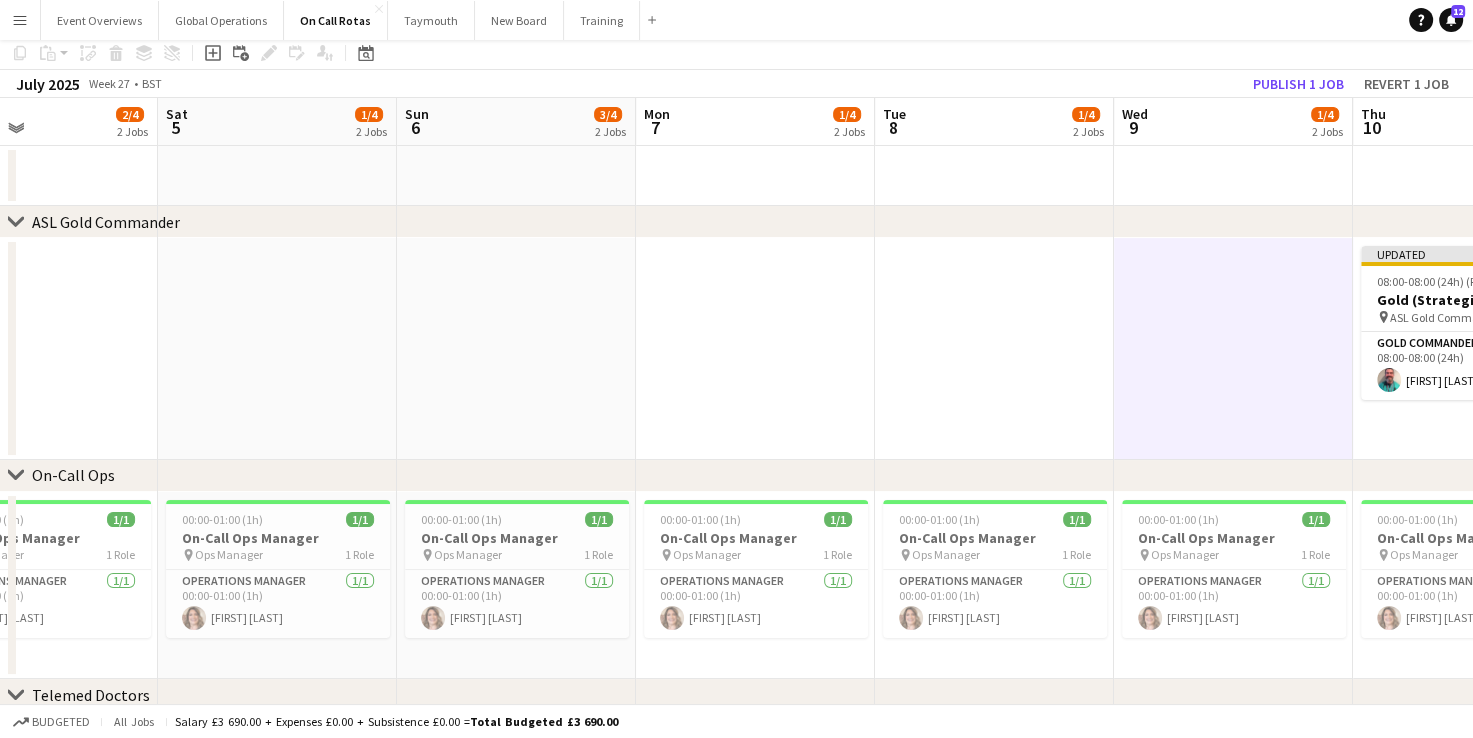 scroll, scrollTop: 0, scrollLeft: 0, axis: both 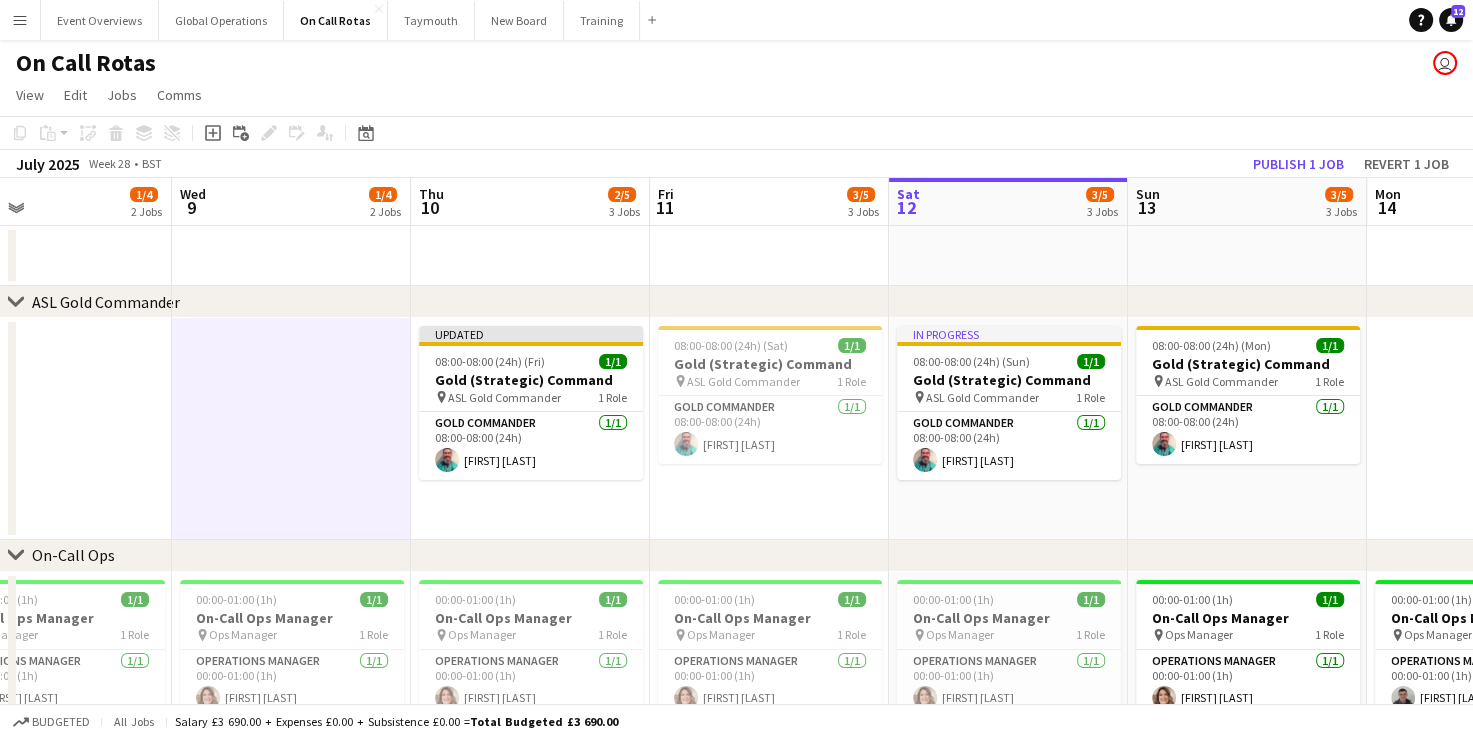 drag, startPoint x: 1192, startPoint y: 394, endPoint x: -4, endPoint y: 742, distance: 1245.6002 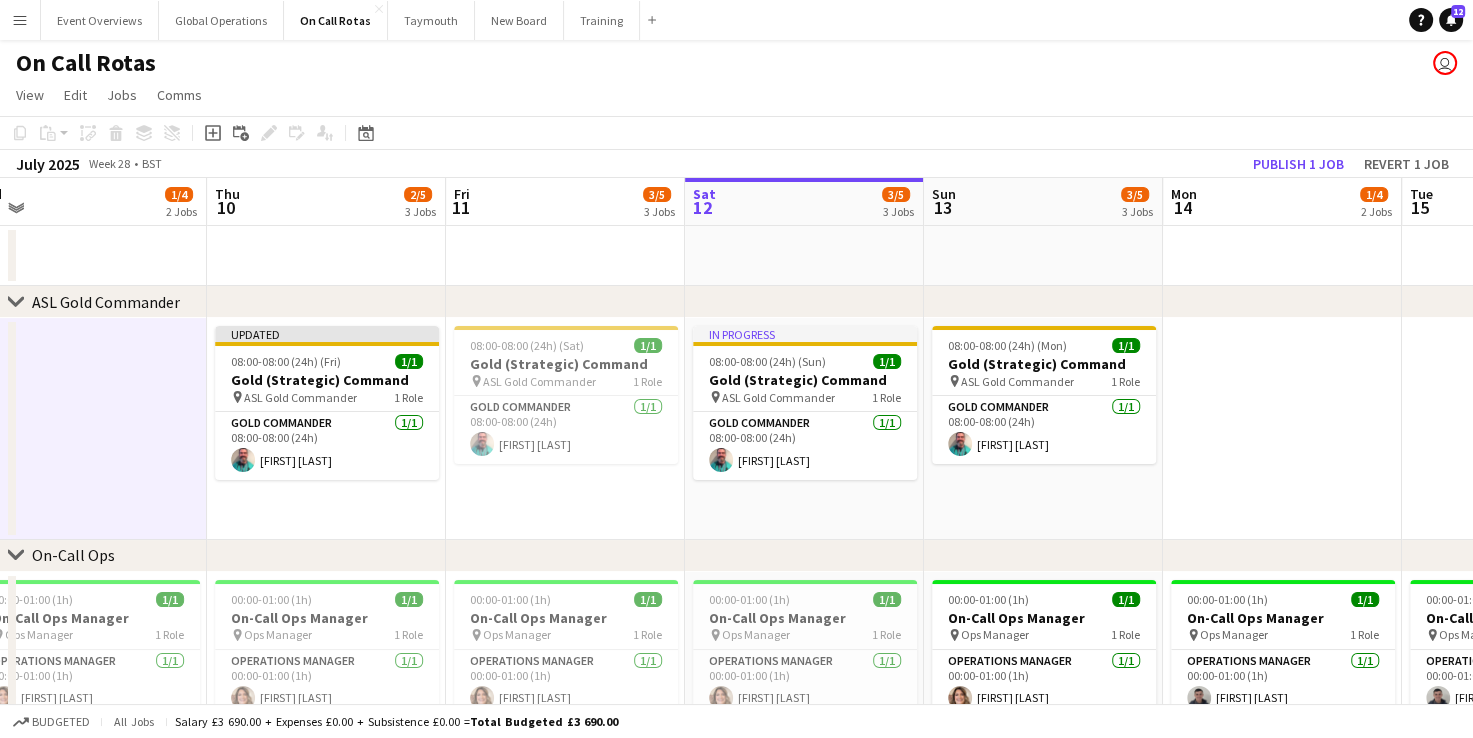 scroll, scrollTop: 0, scrollLeft: 756, axis: horizontal 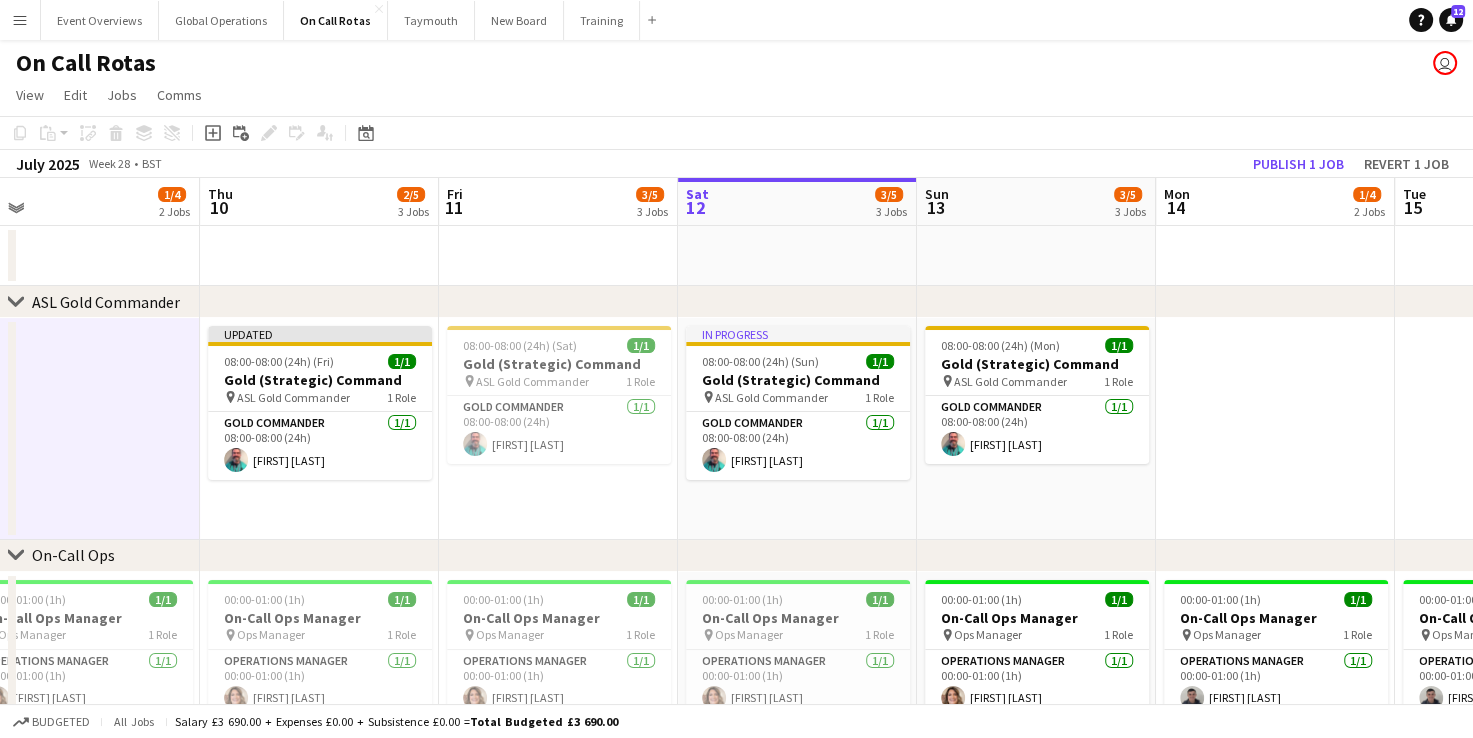 drag, startPoint x: 1346, startPoint y: 488, endPoint x: 1135, endPoint y: 504, distance: 211.60576 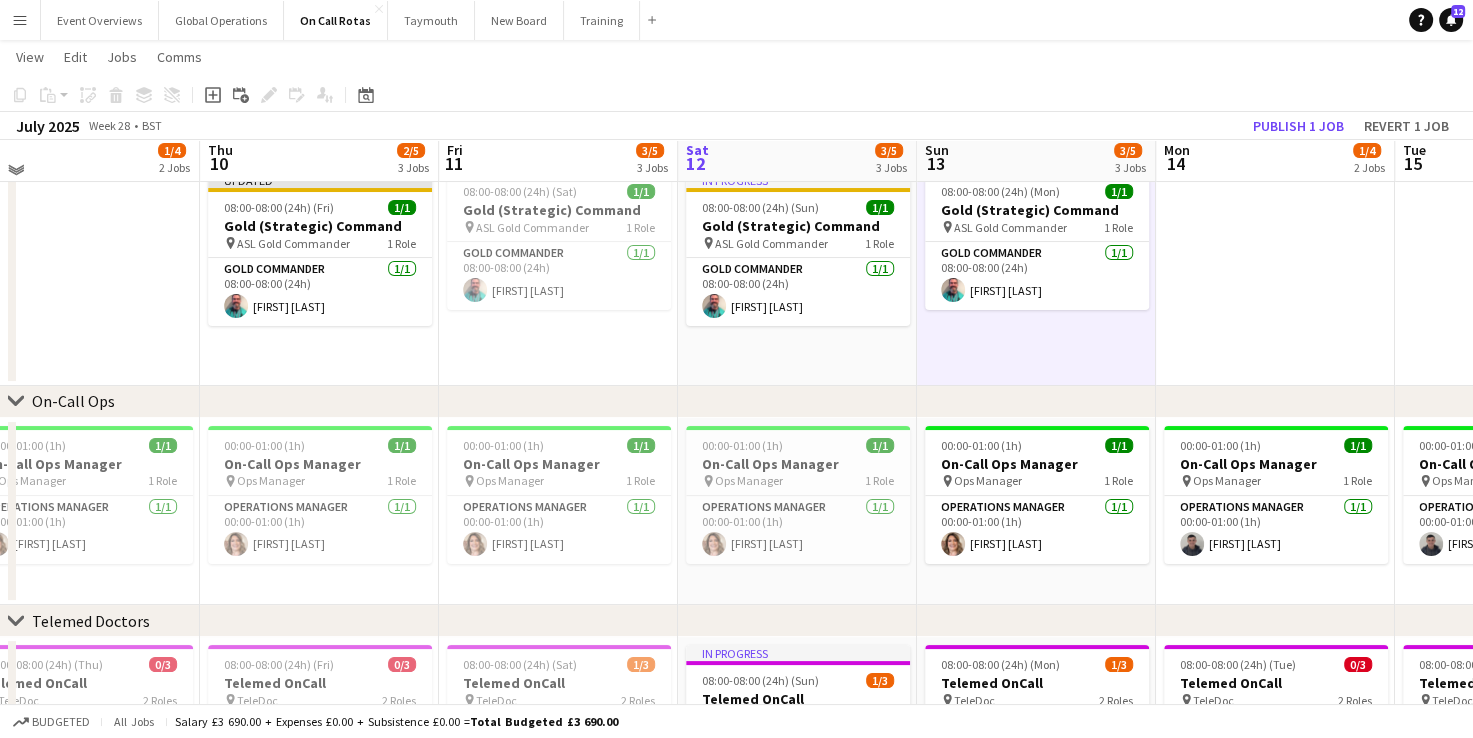 scroll, scrollTop: 143, scrollLeft: 0, axis: vertical 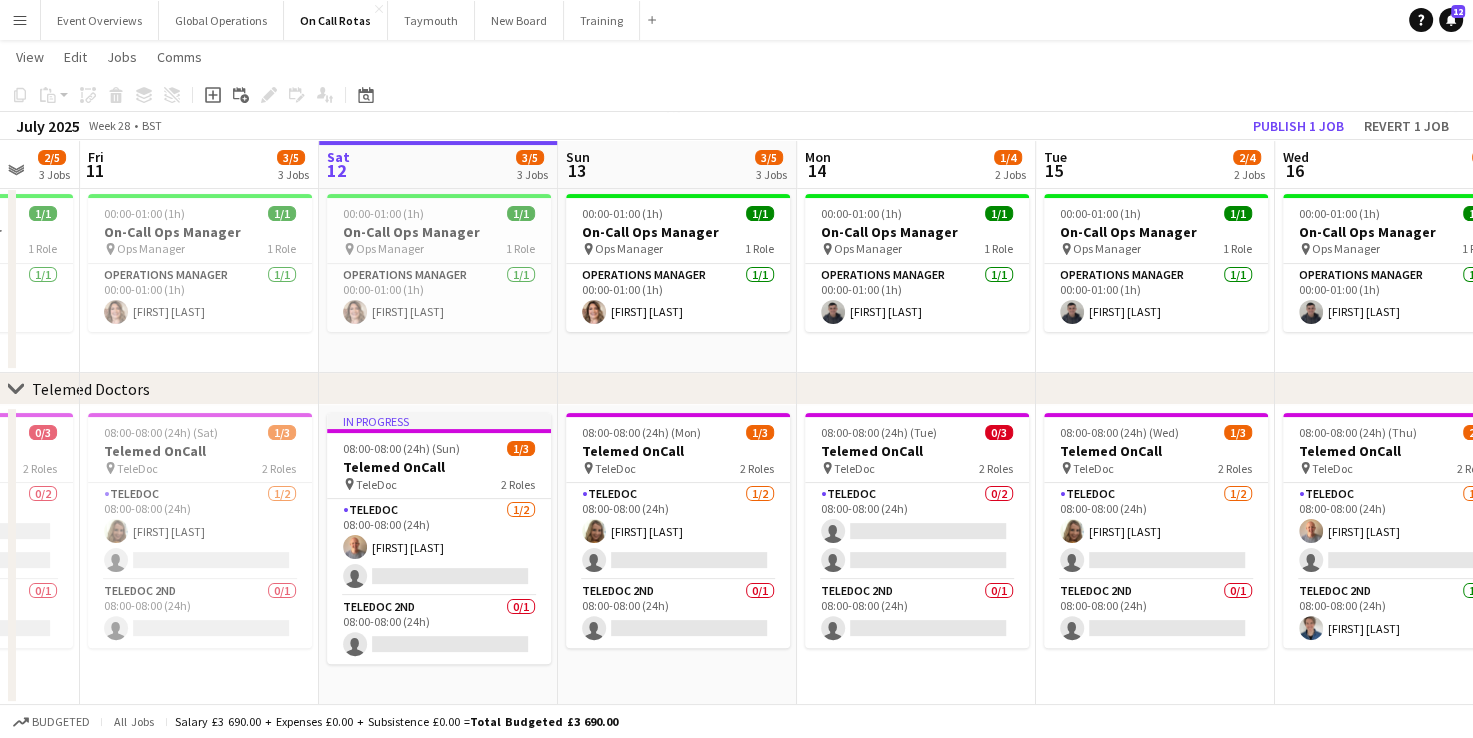 drag, startPoint x: 1271, startPoint y: 661, endPoint x: 850, endPoint y: 705, distance: 423.29303 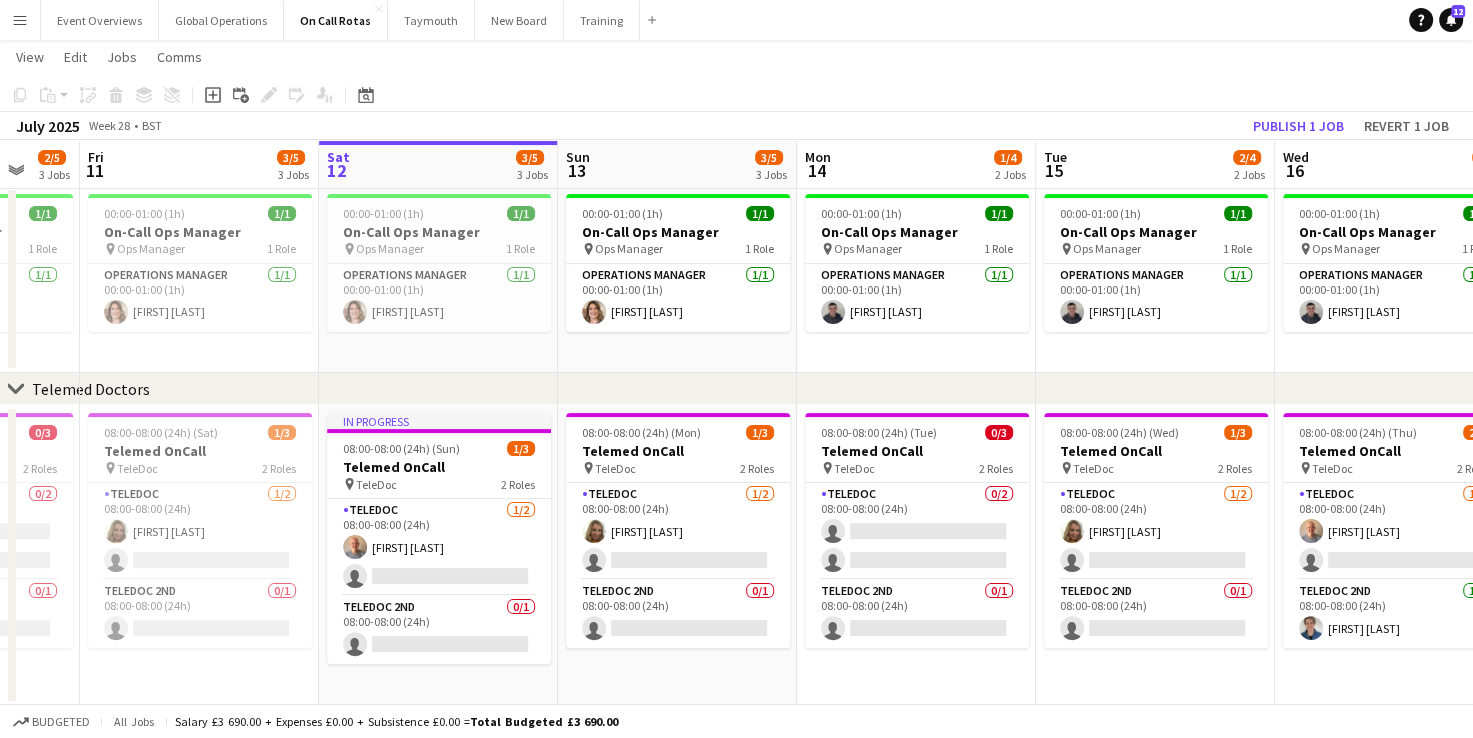 click on "Budgeted   All jobs   Salary £3 690.00 + Expenses £0.00 + Subsistence £0.00 =   Total Budgeted £3 690.00" 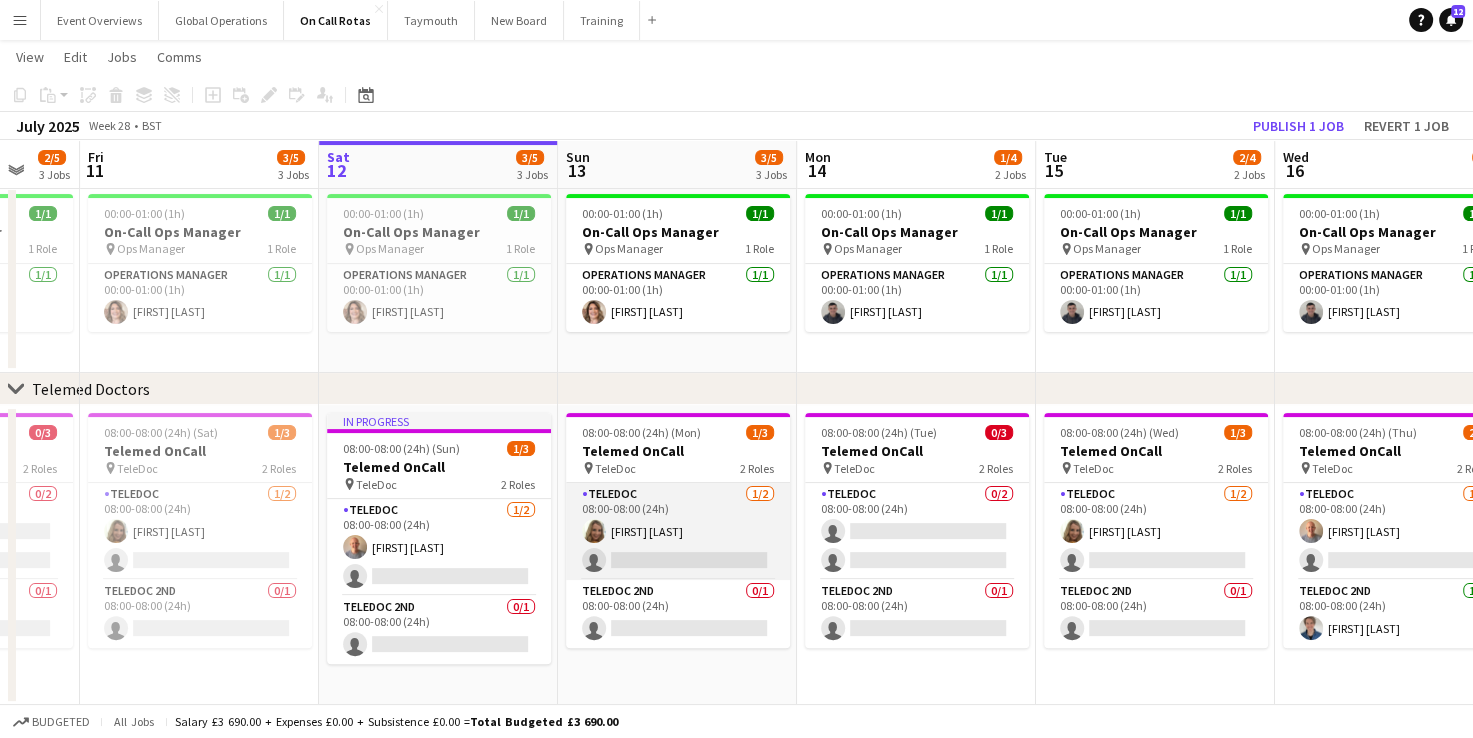 click on "TeleDoc   1/2   08:00-08:00 (24h)
[FIRST] [LAST]
single-neutral-actions" at bounding box center (678, 531) 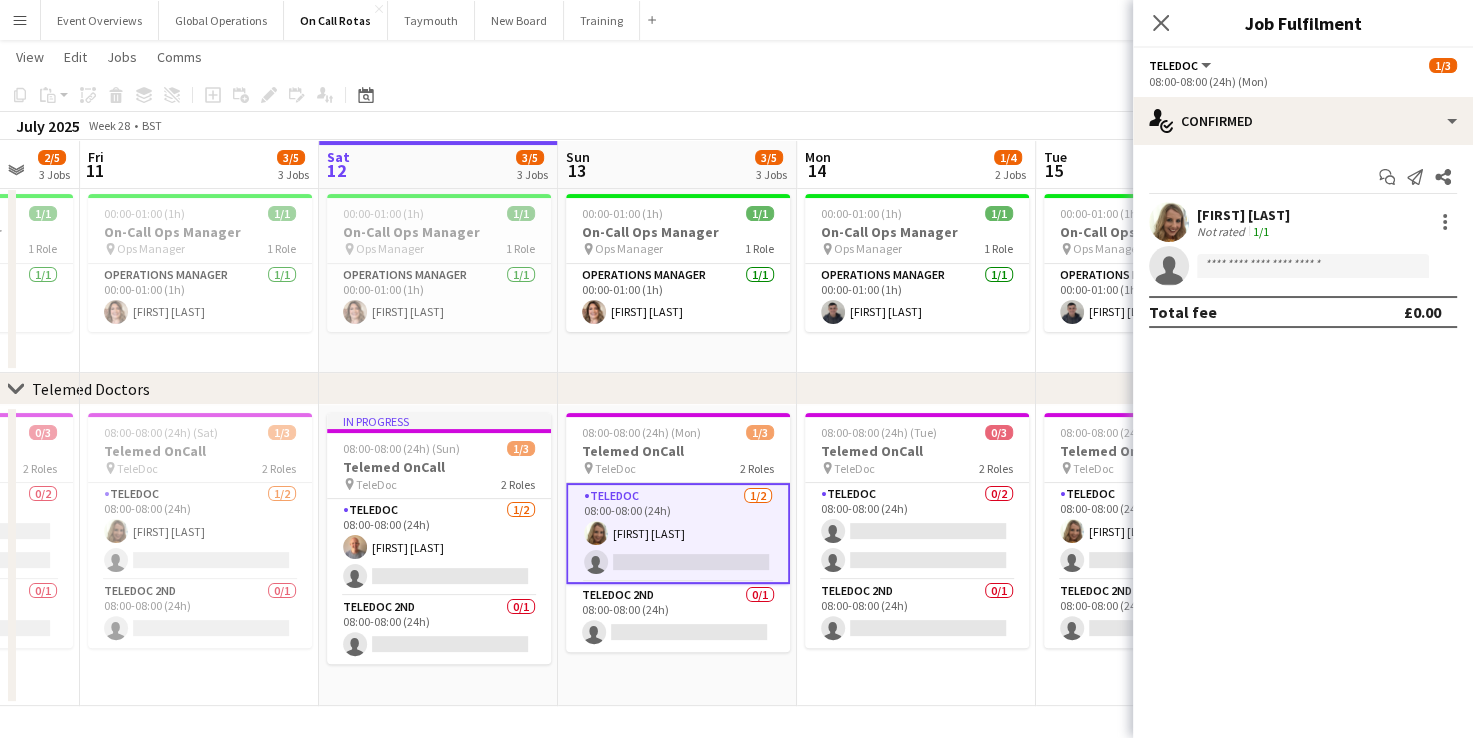 click on "[FIRST] [LAST]" at bounding box center (1243, 215) 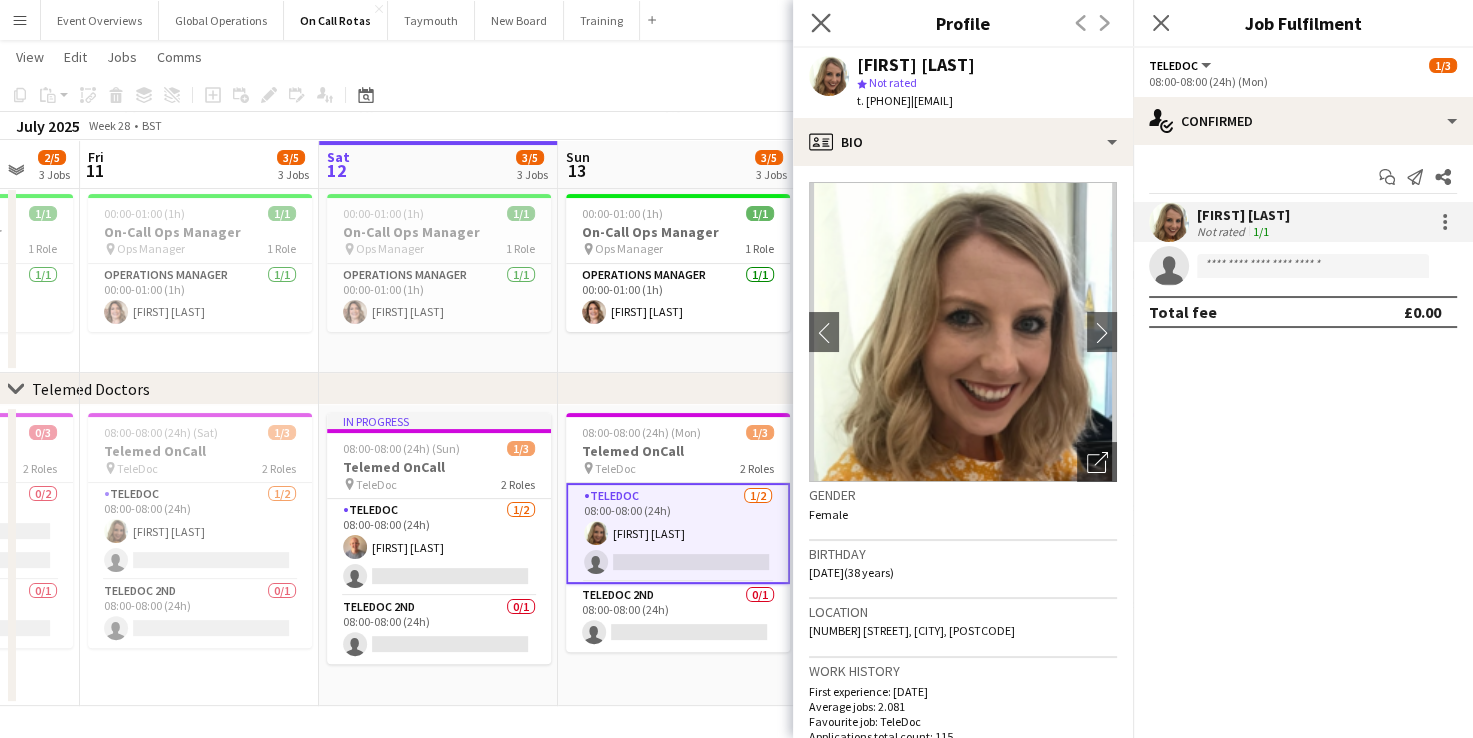 click on "Close pop-in" 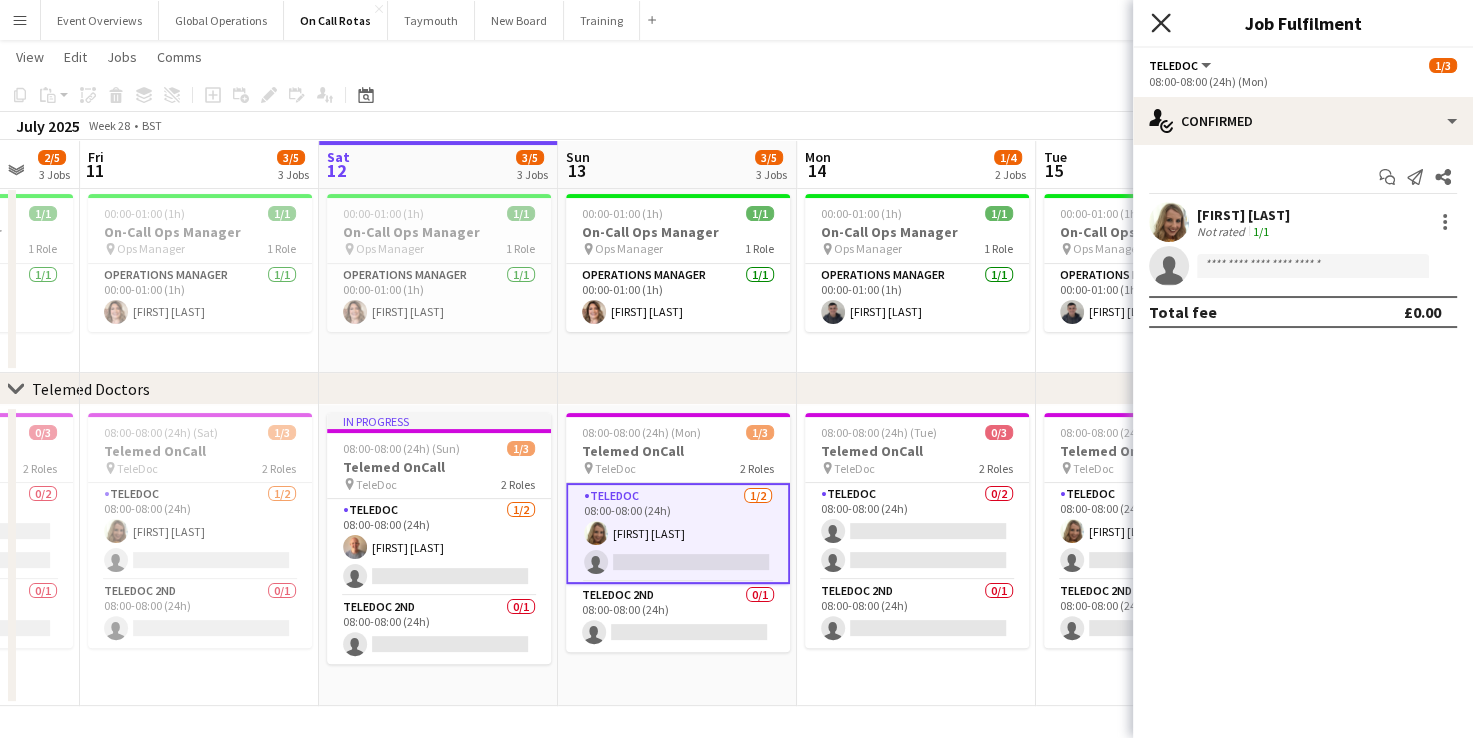 click on "Close pop-in" 